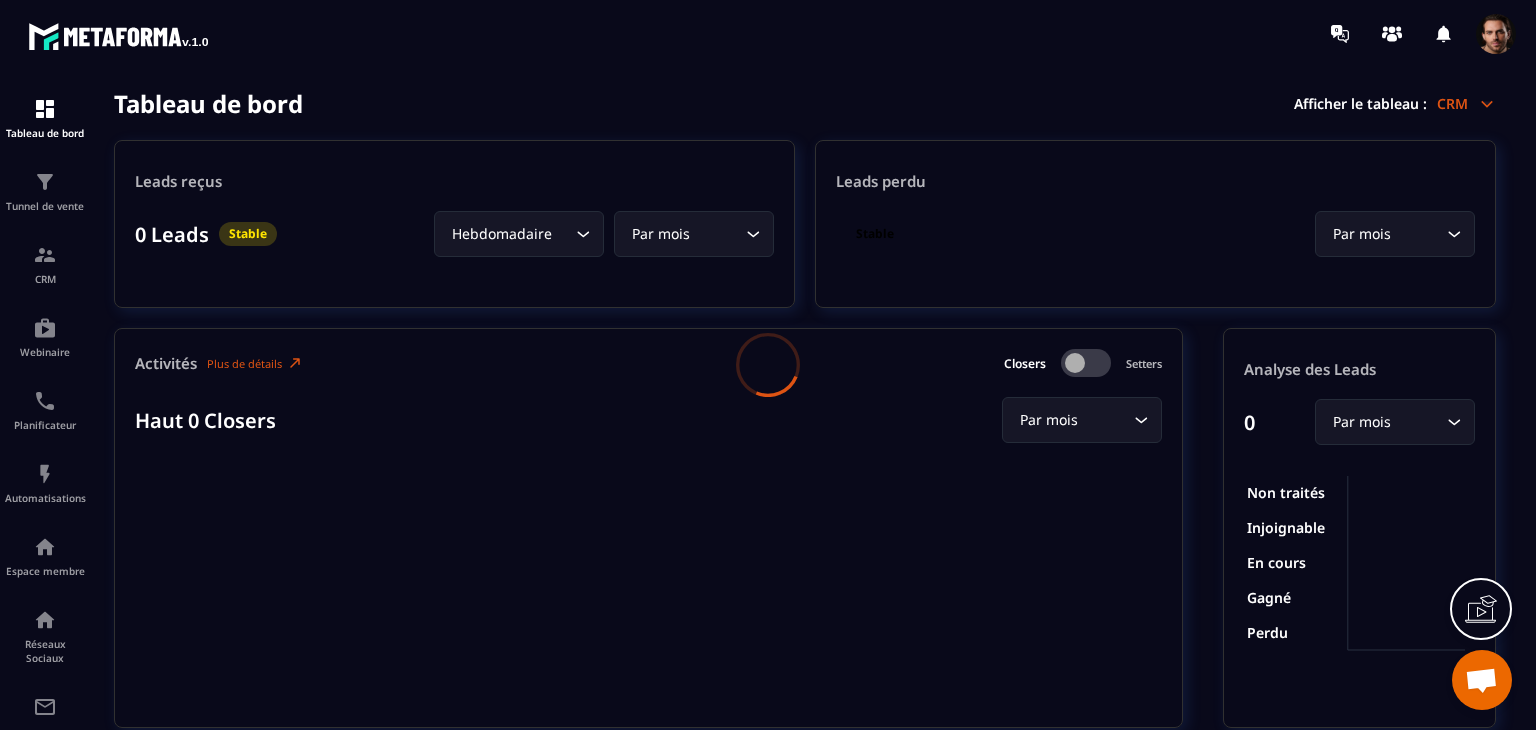 scroll, scrollTop: 0, scrollLeft: 0, axis: both 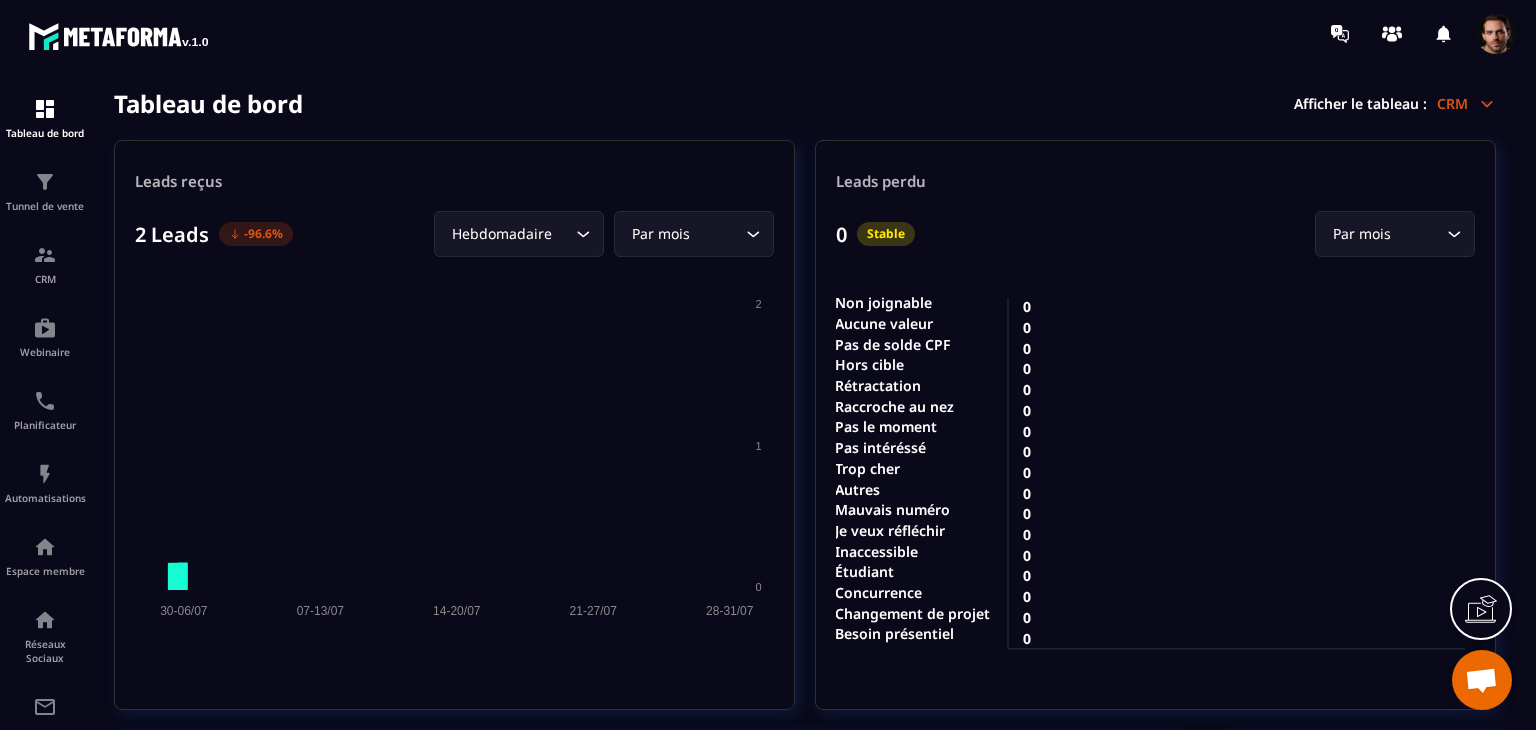 click at bounding box center [1496, 34] 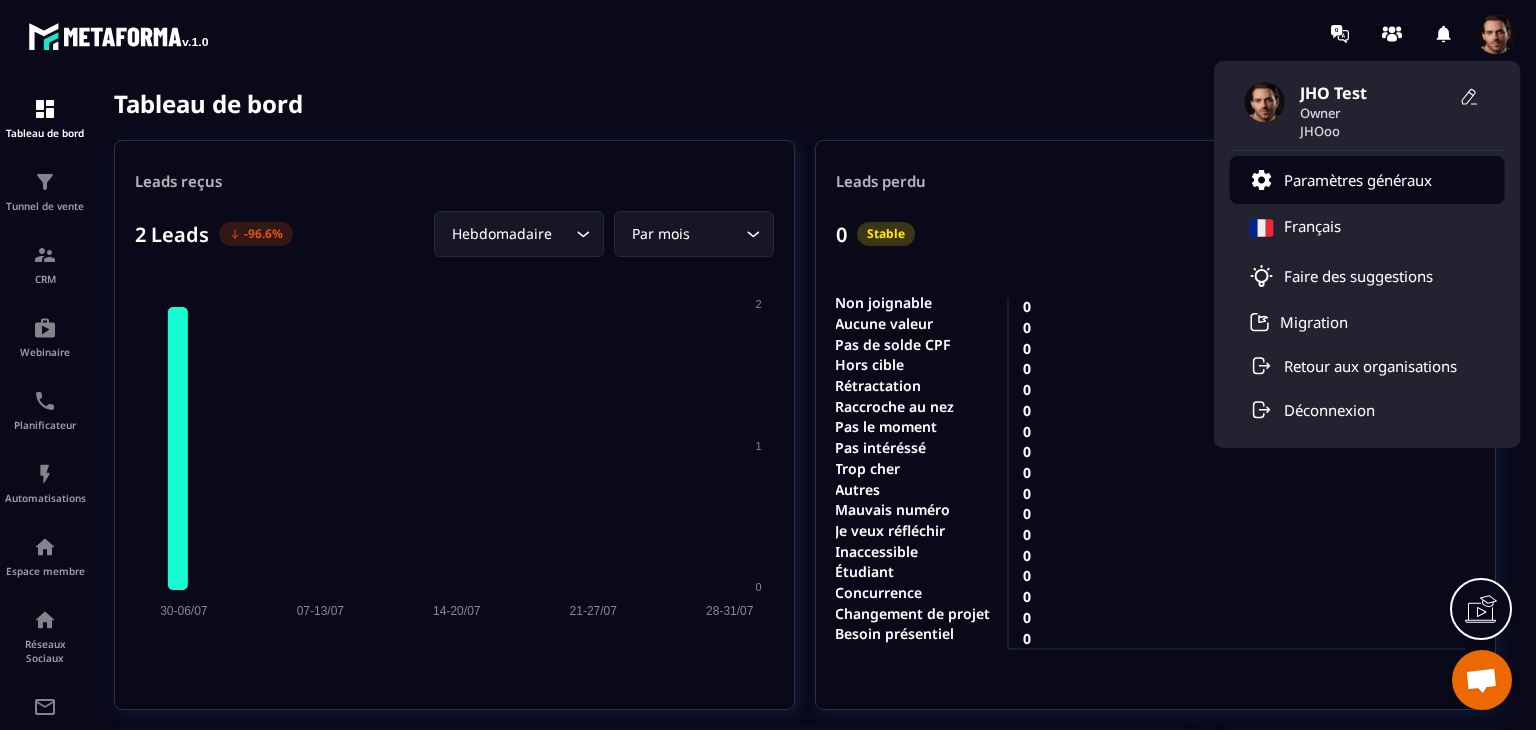 click on "Paramètres généraux" at bounding box center (1358, 180) 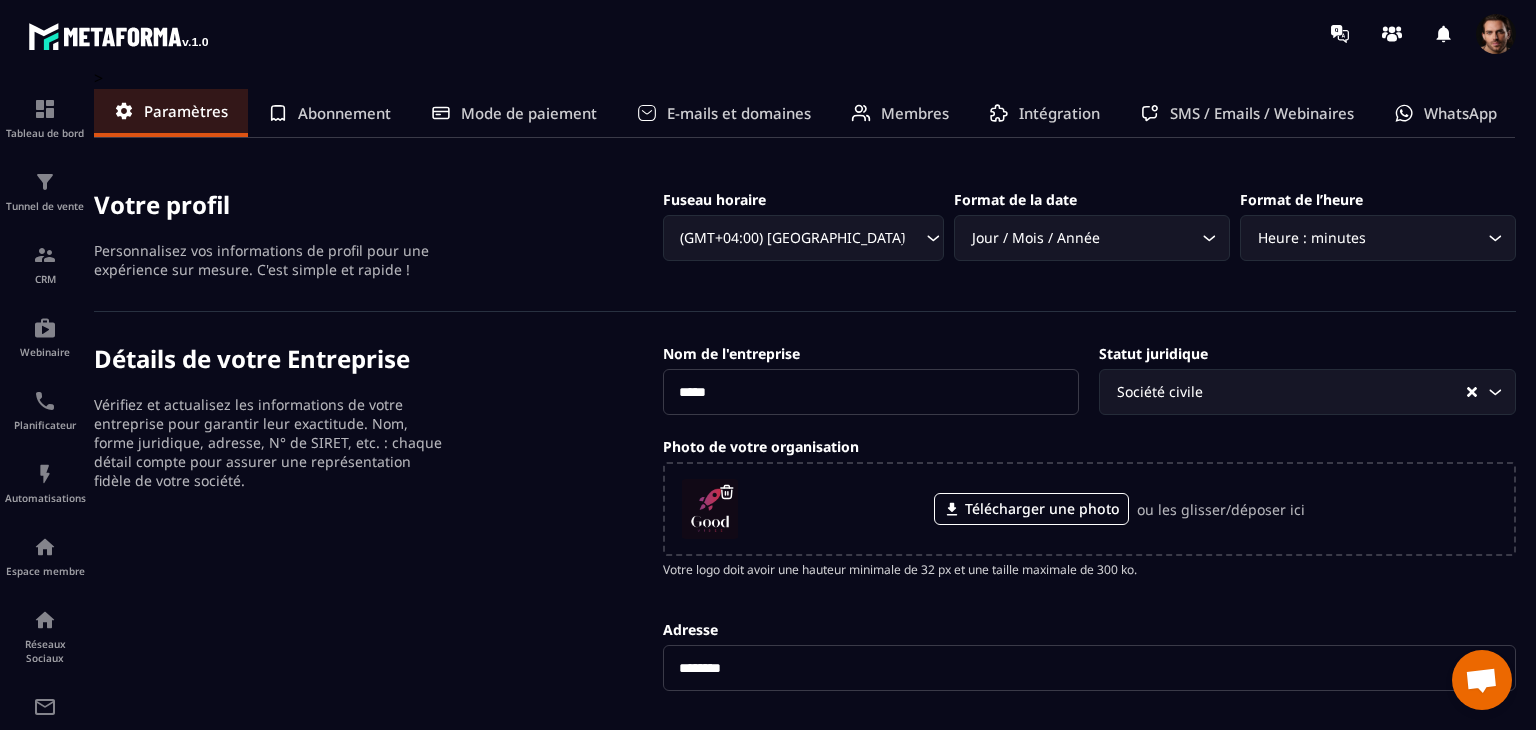 click on "Votre profil Personnalisez vos informations de profil pour une expérience sur mesure. C'est simple et rapide ! Fuseau horaire (GMT+04:00) Dubai Loading... Format de la date Jour / Mois / Année Loading... Format de l’heure Heure : minutes Loading..." at bounding box center (805, 235) 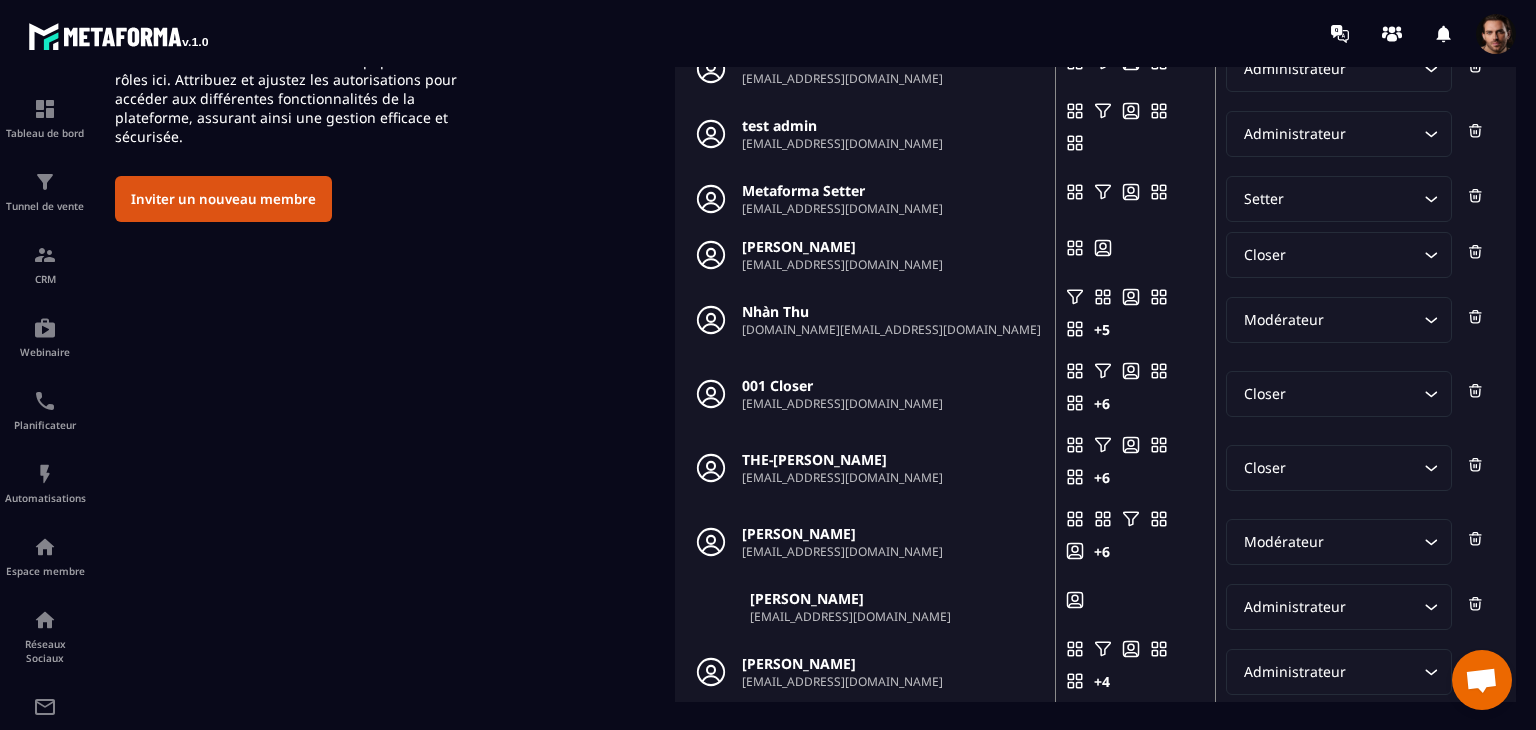 scroll, scrollTop: 191, scrollLeft: 0, axis: vertical 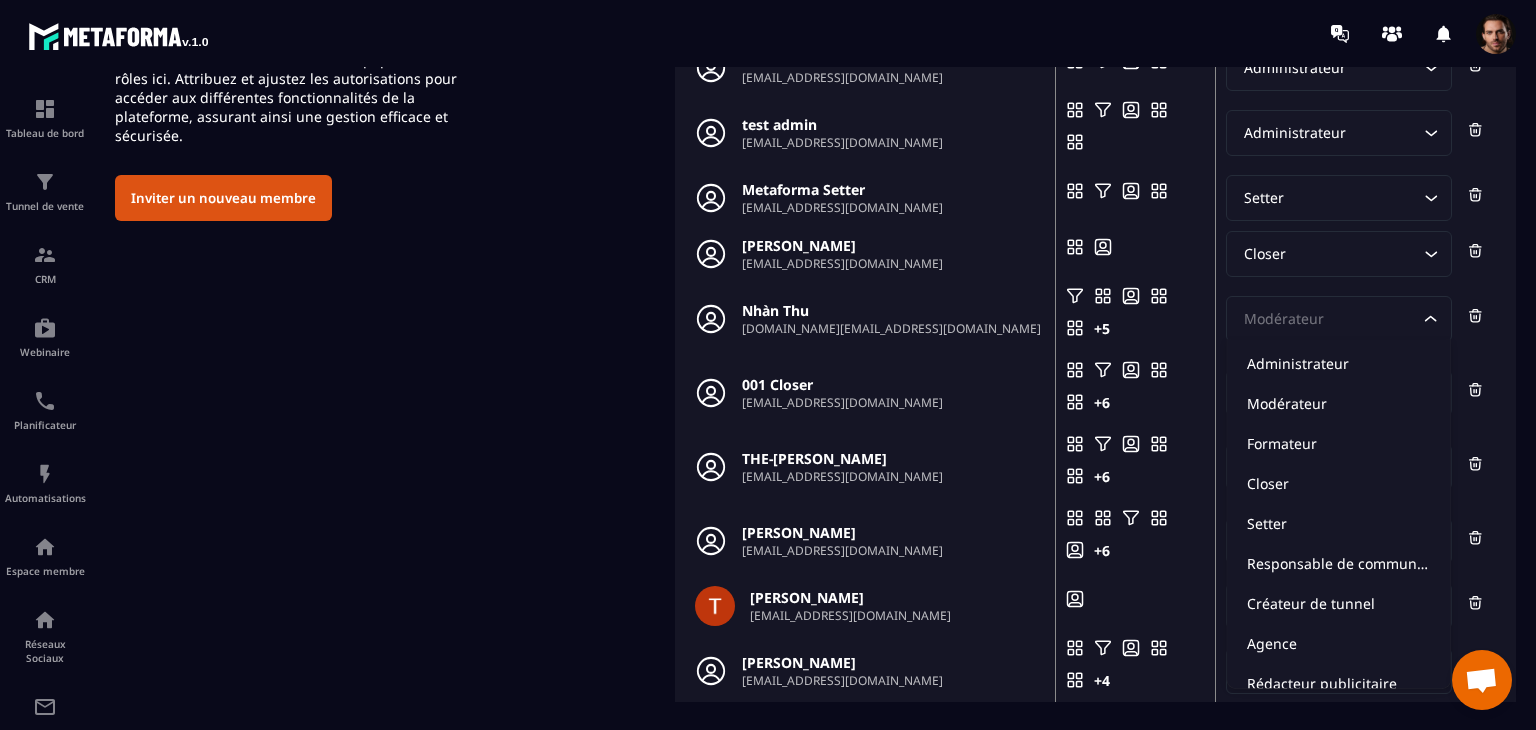click on "Modérateur" at bounding box center [1328, 319] 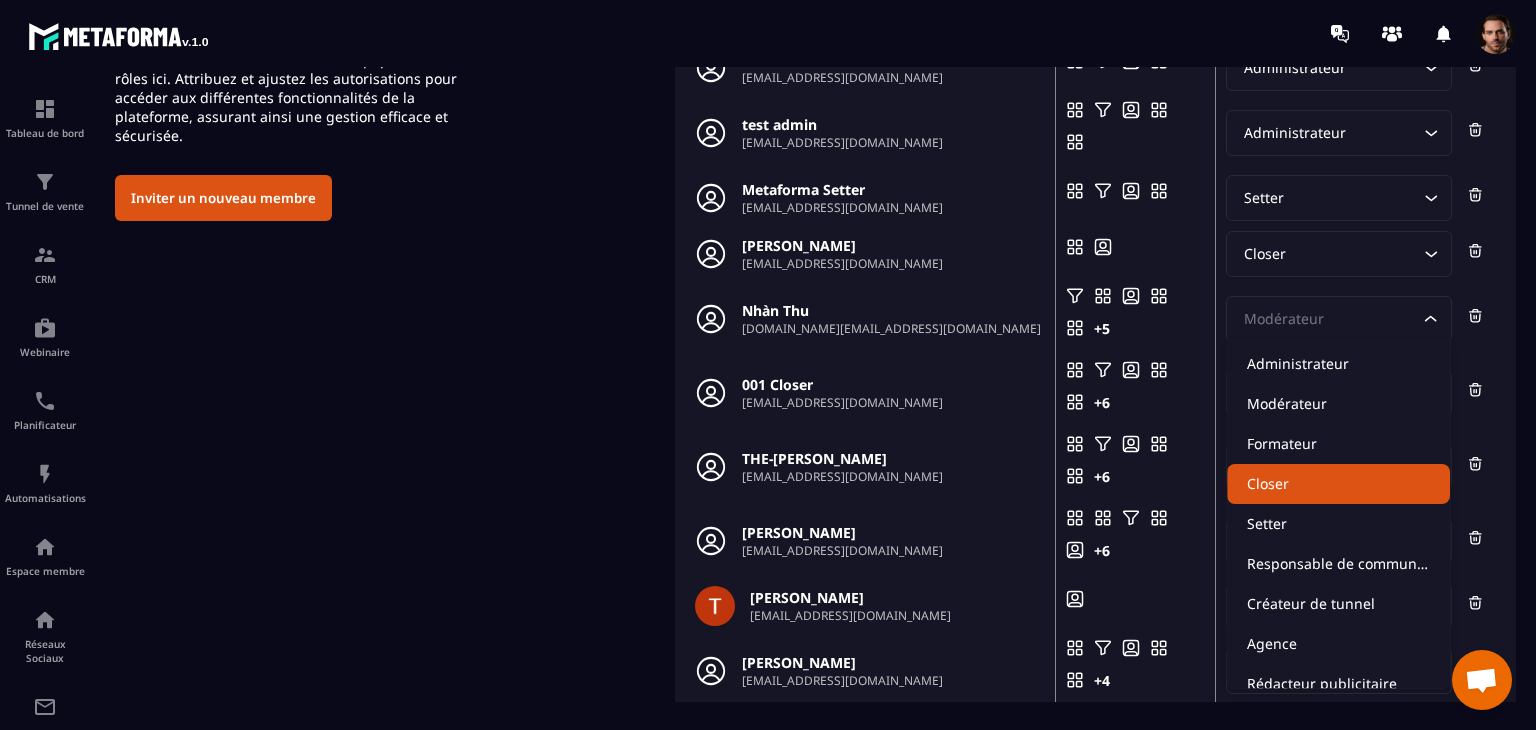 click on "Closer" 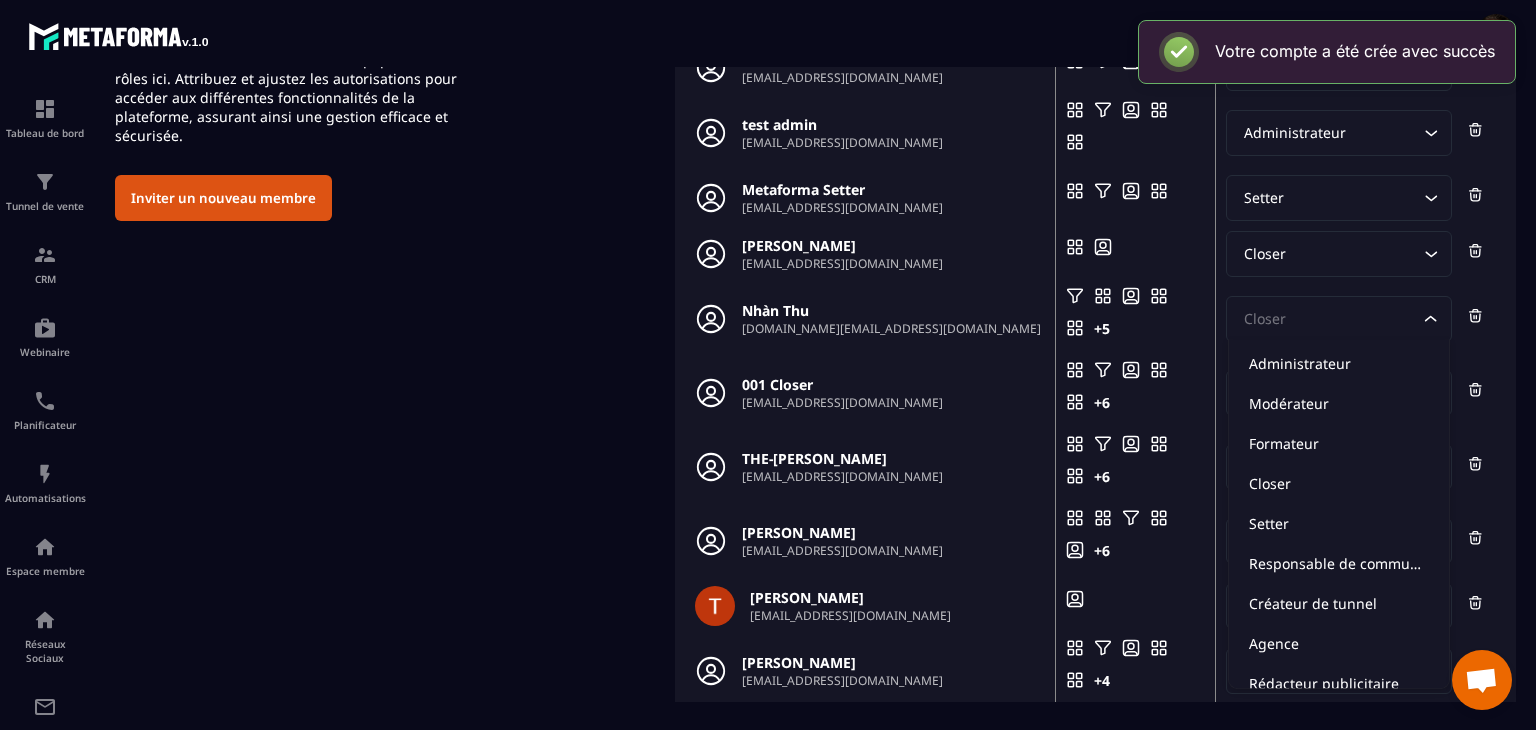 click on "Closer" at bounding box center [1328, 319] 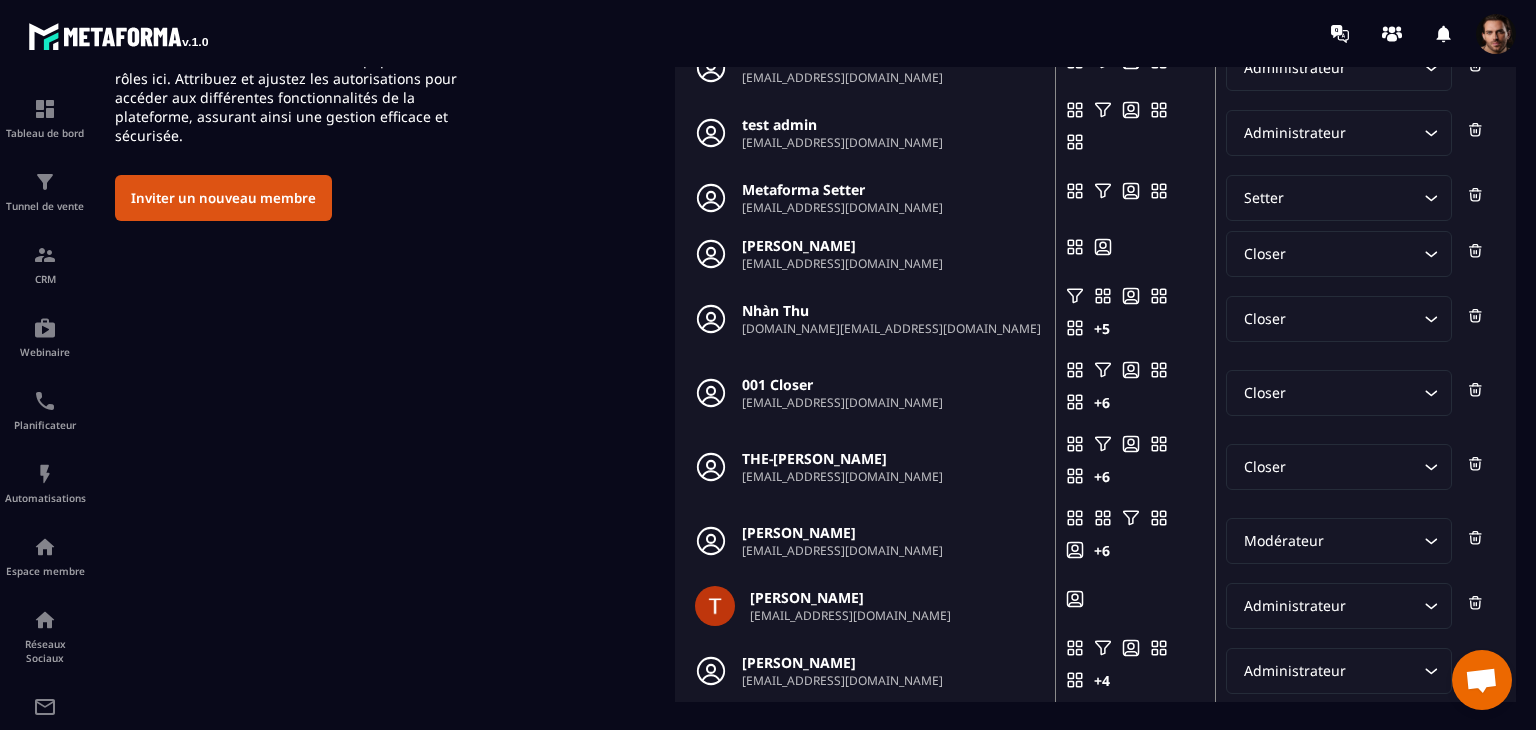 click 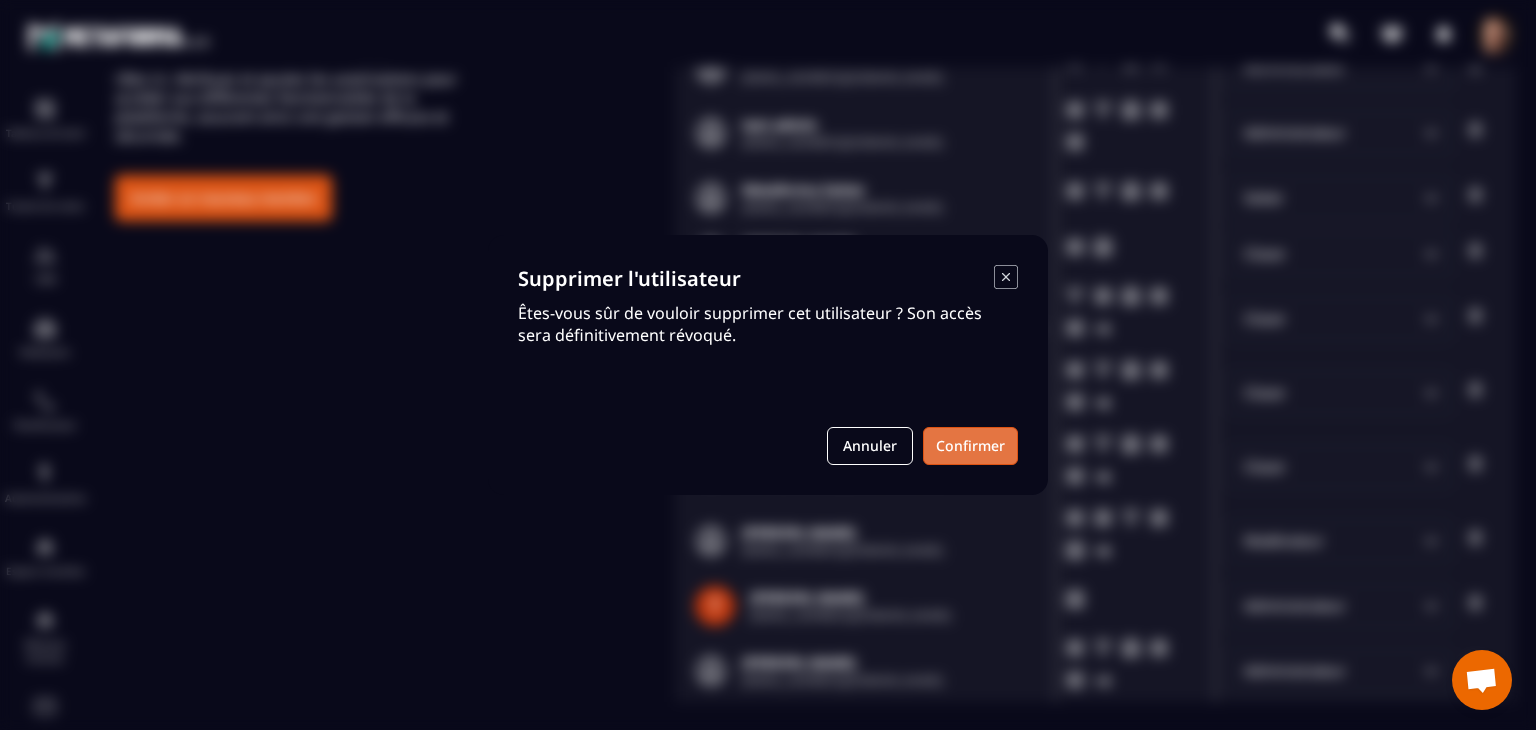 click on "Confirmer" at bounding box center [970, 446] 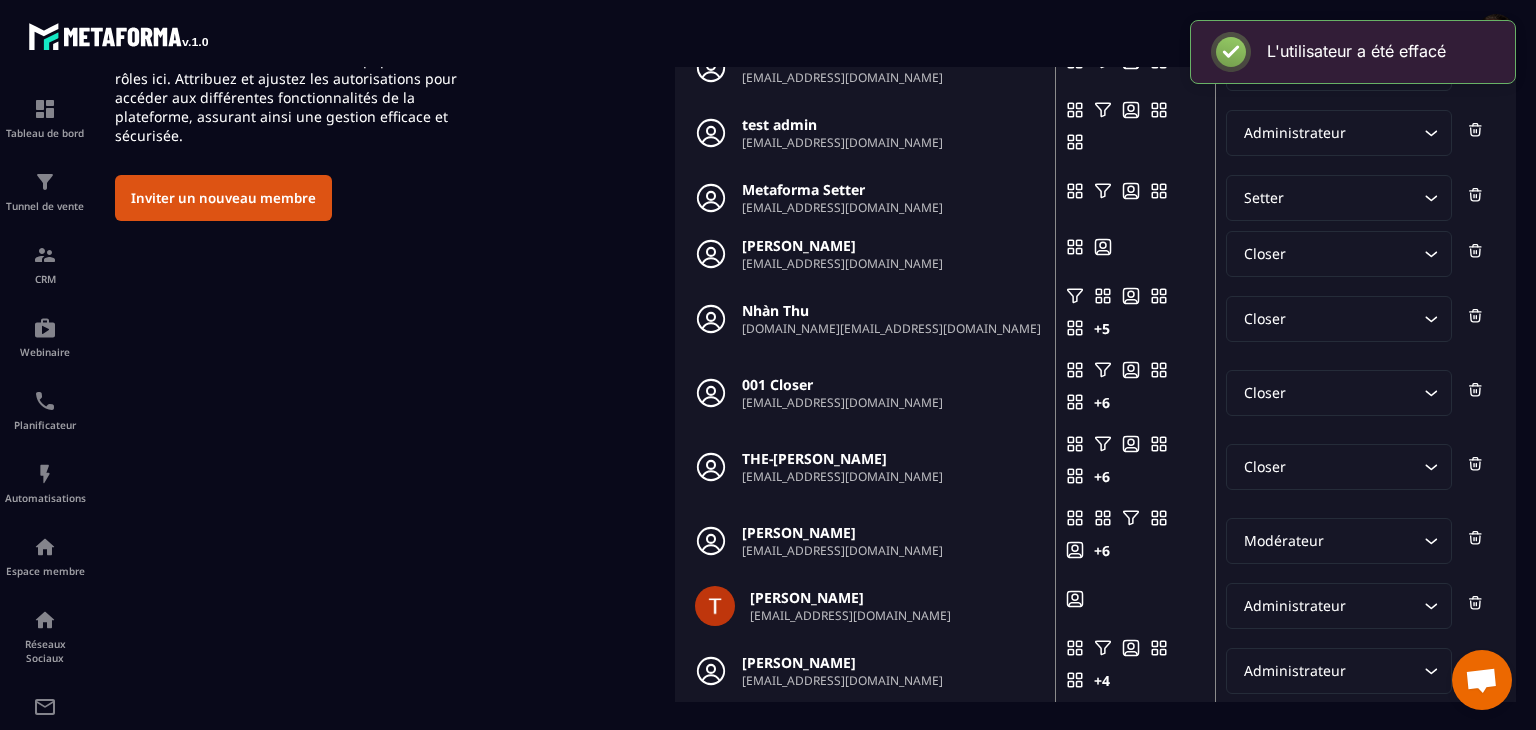 click on "Inviter un nouveau membre" at bounding box center (223, 198) 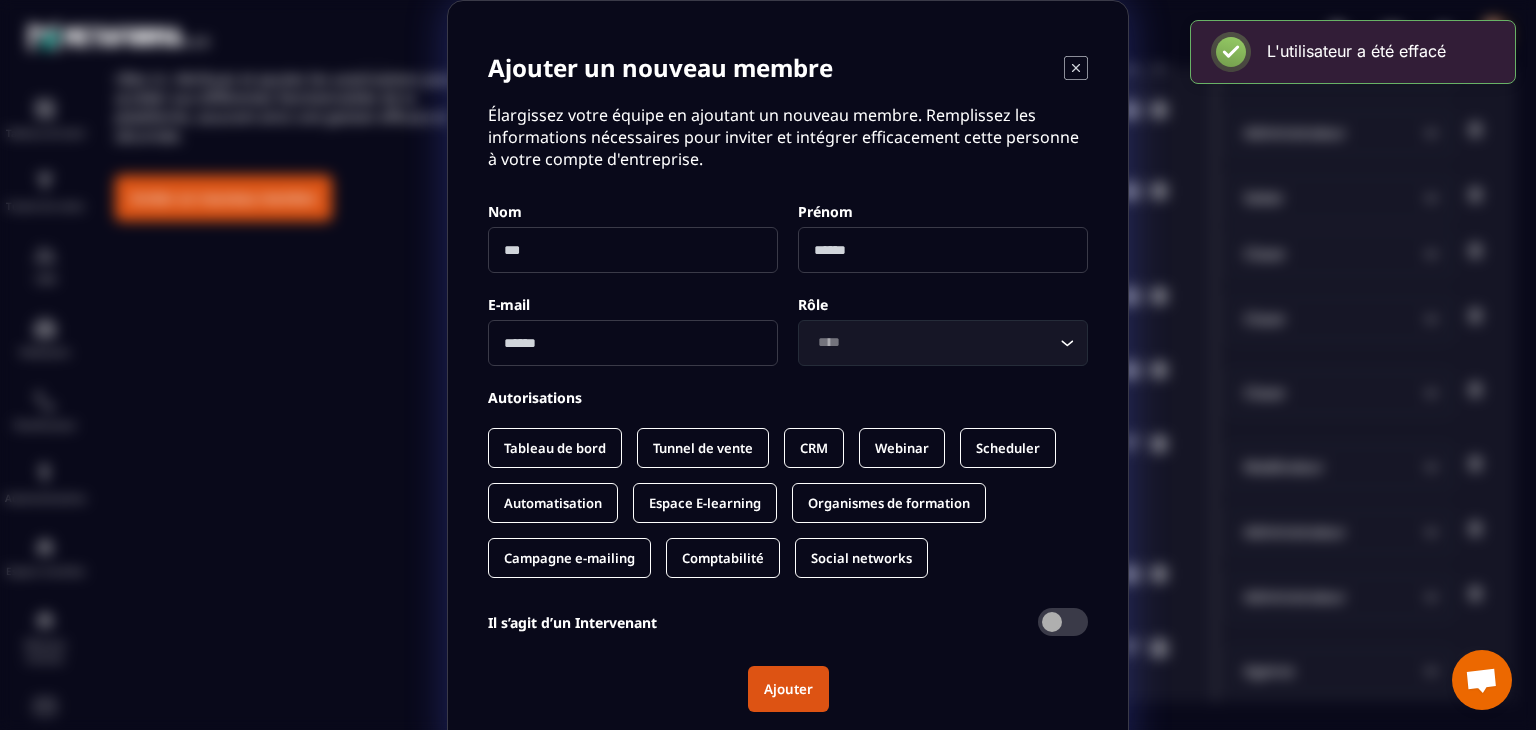 click at bounding box center (633, 250) 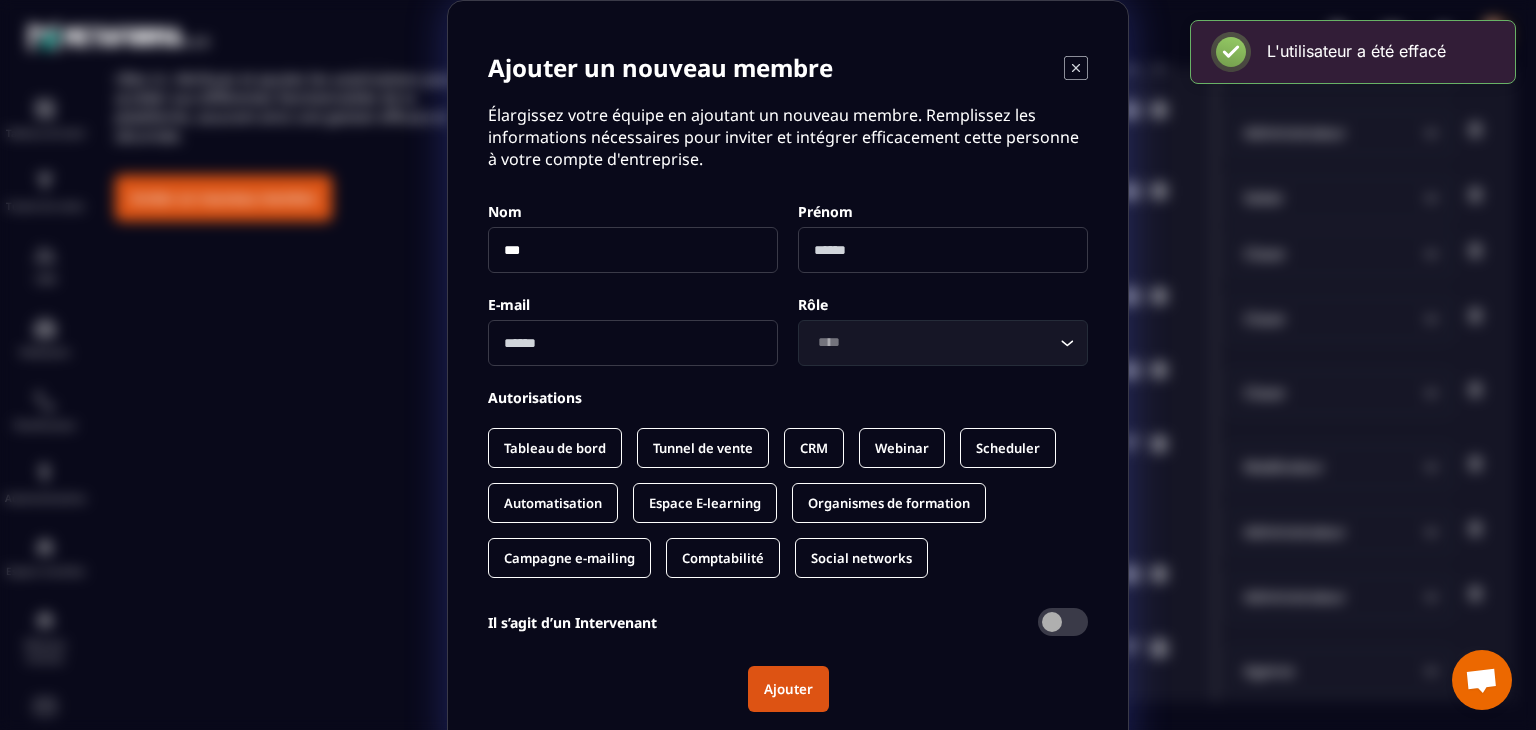 type on "***" 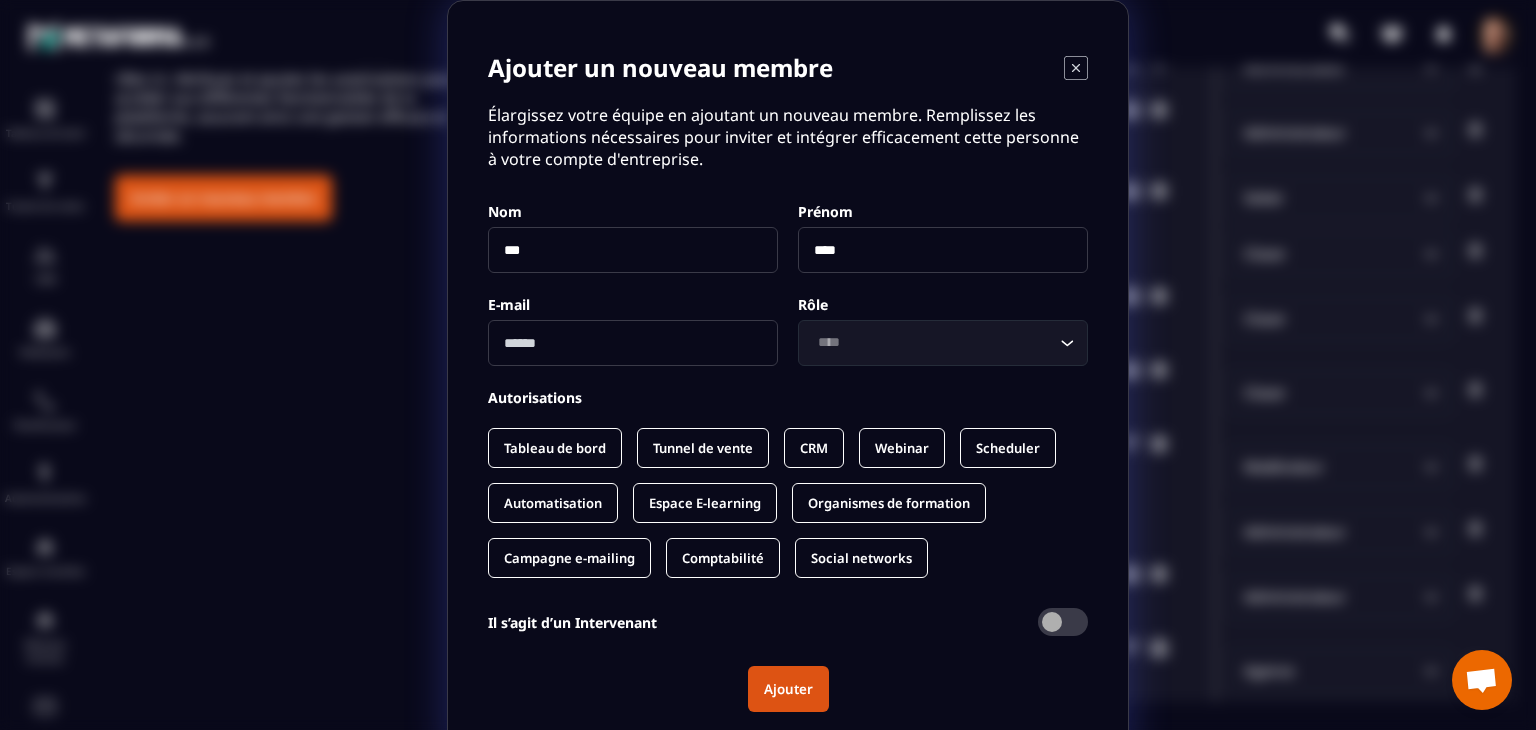 type on "****" 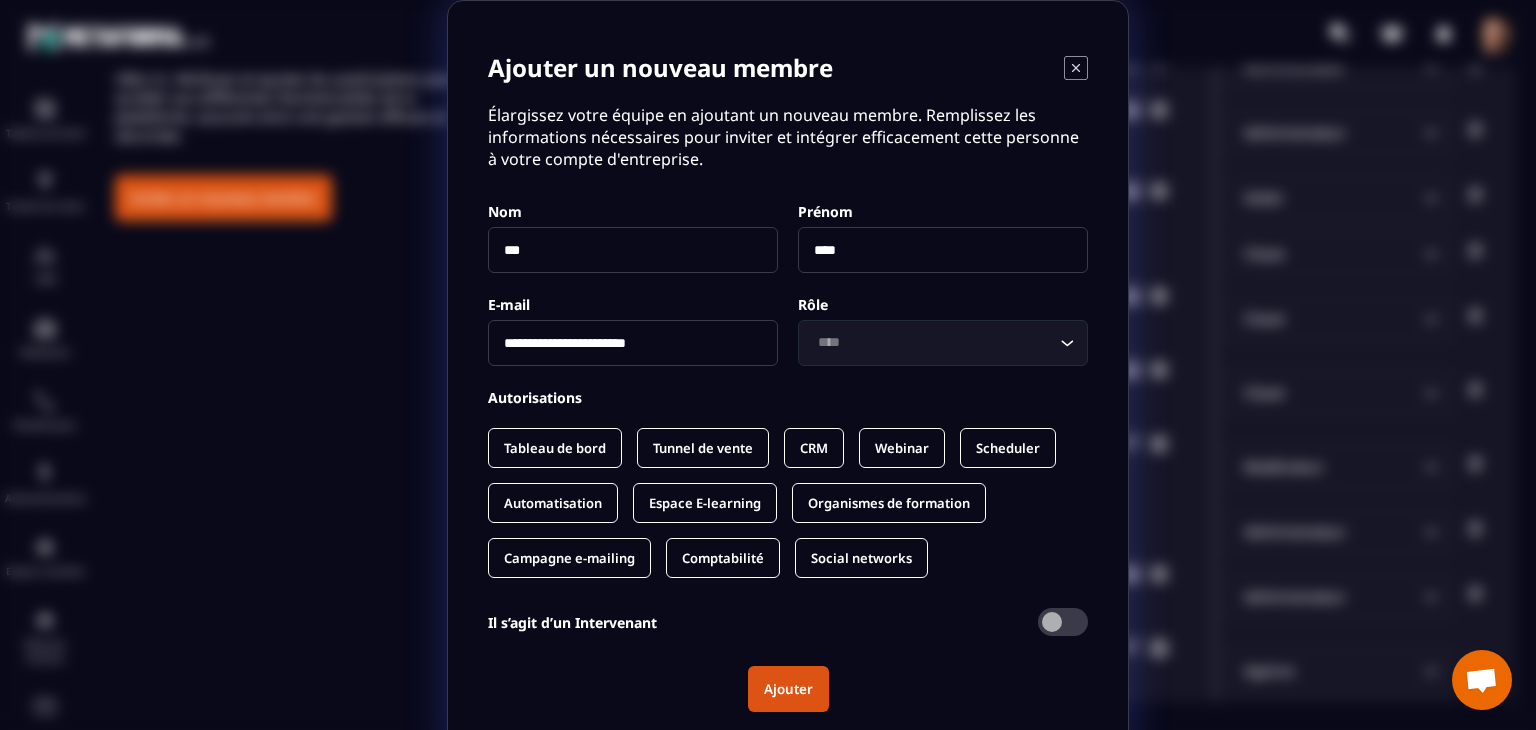 type on "**********" 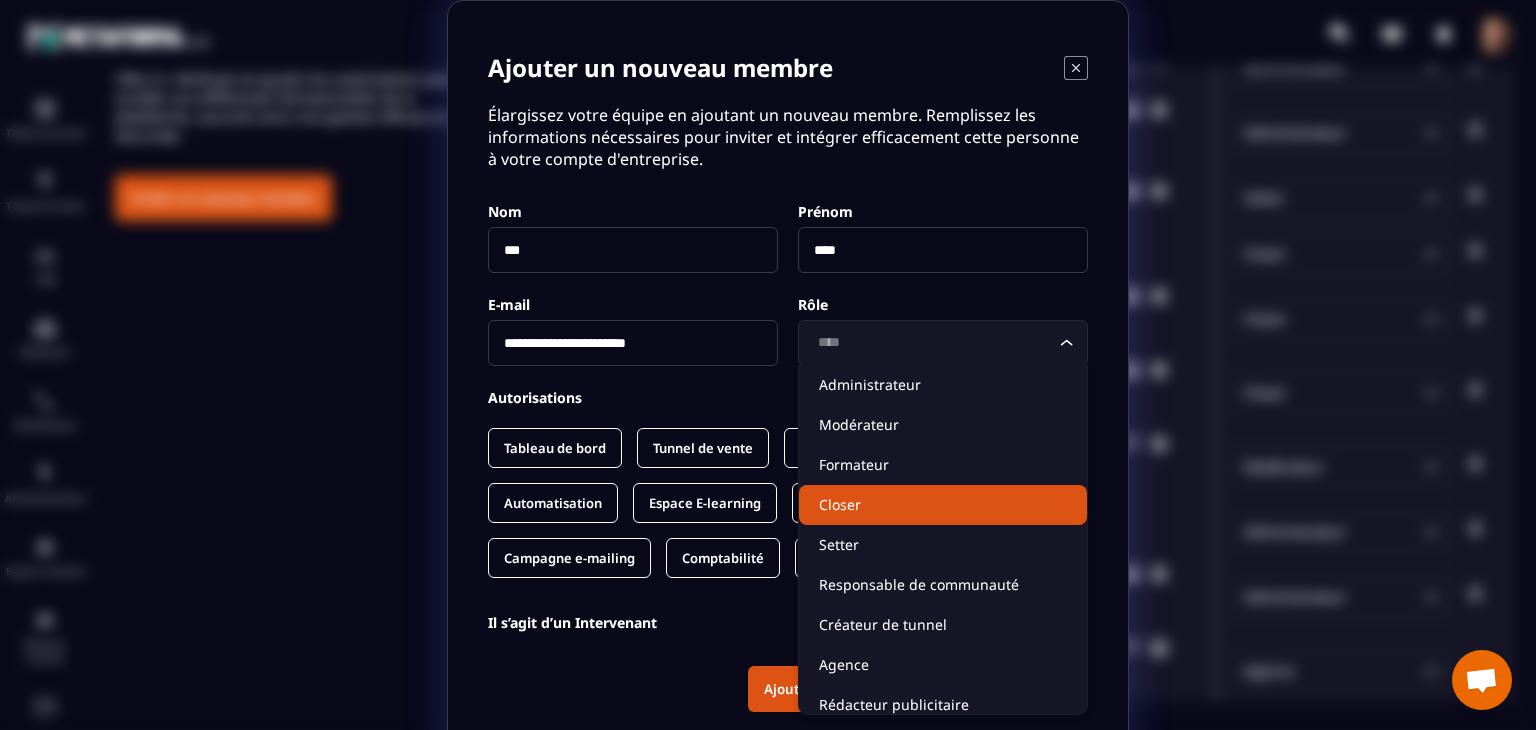 click on "Closer" 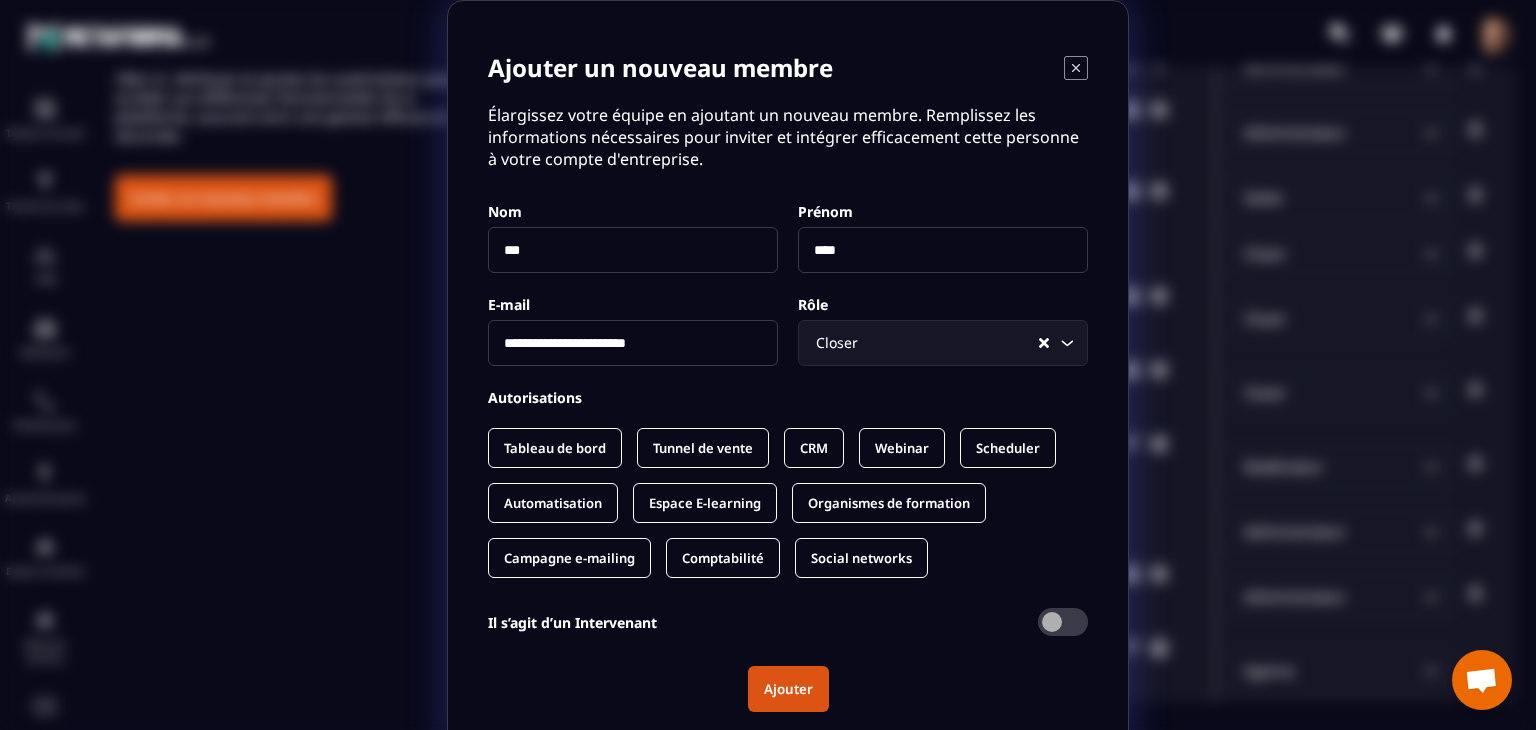 drag, startPoint x: 549, startPoint y: 440, endPoint x: 583, endPoint y: 449, distance: 35.17101 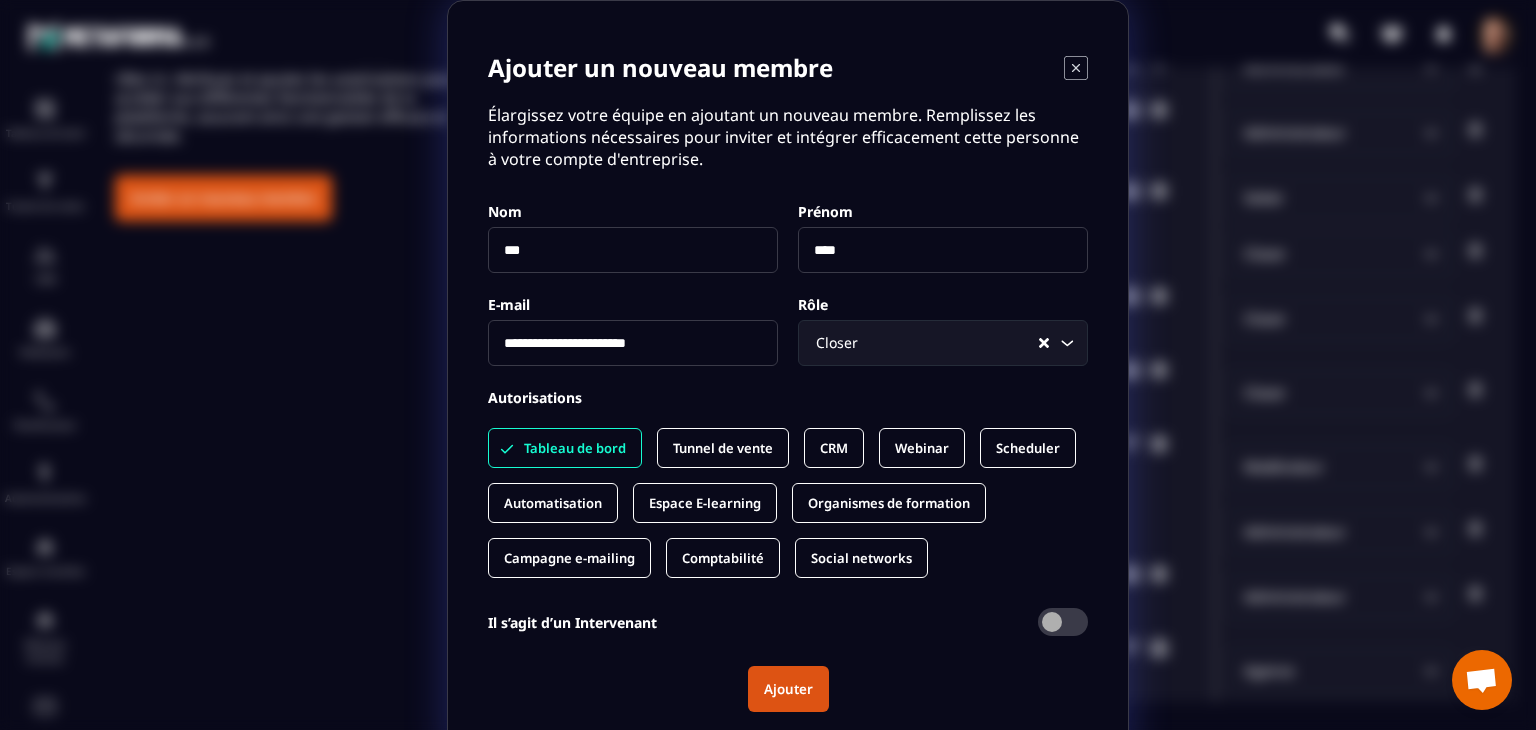 click on "Tunnel de vente" 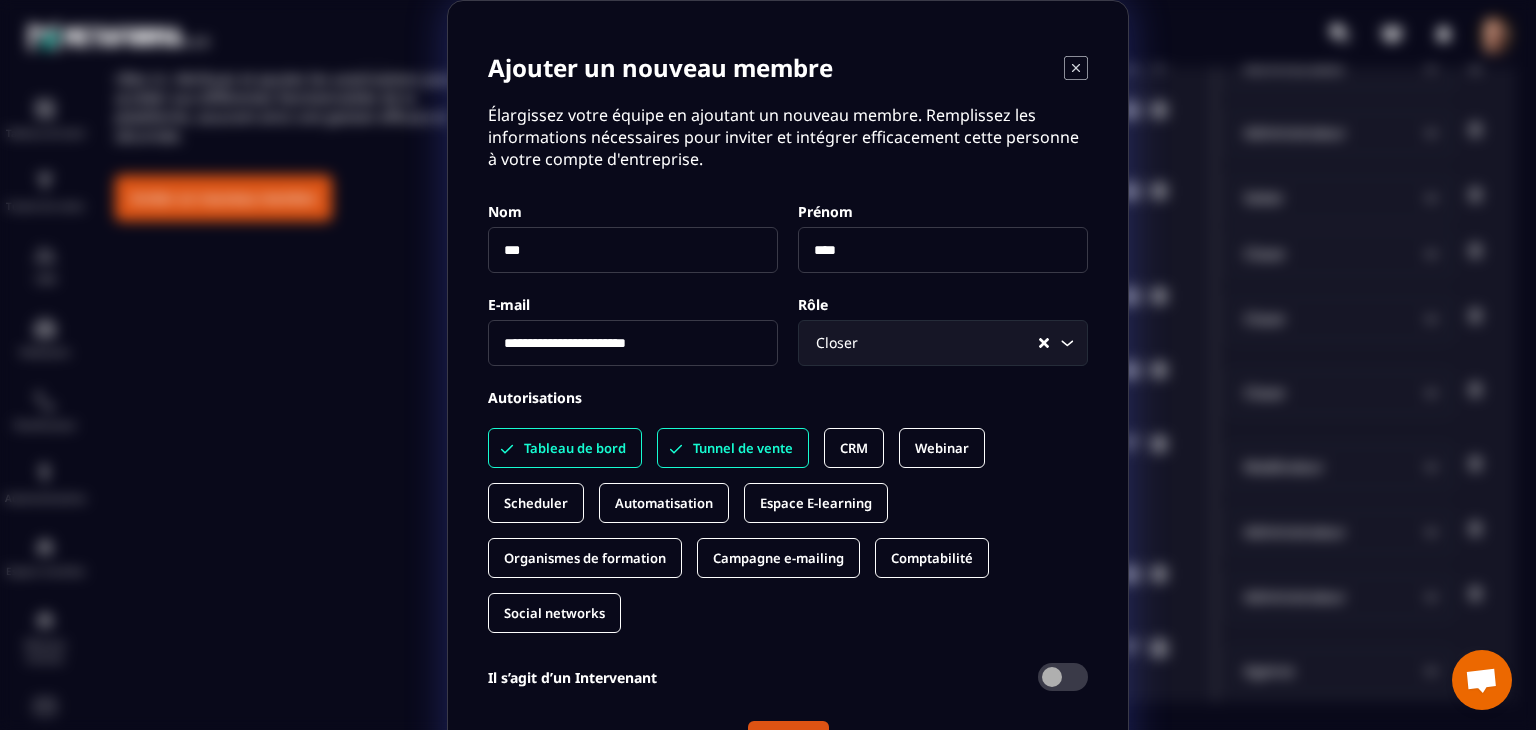 click on "CRM" at bounding box center [854, 448] 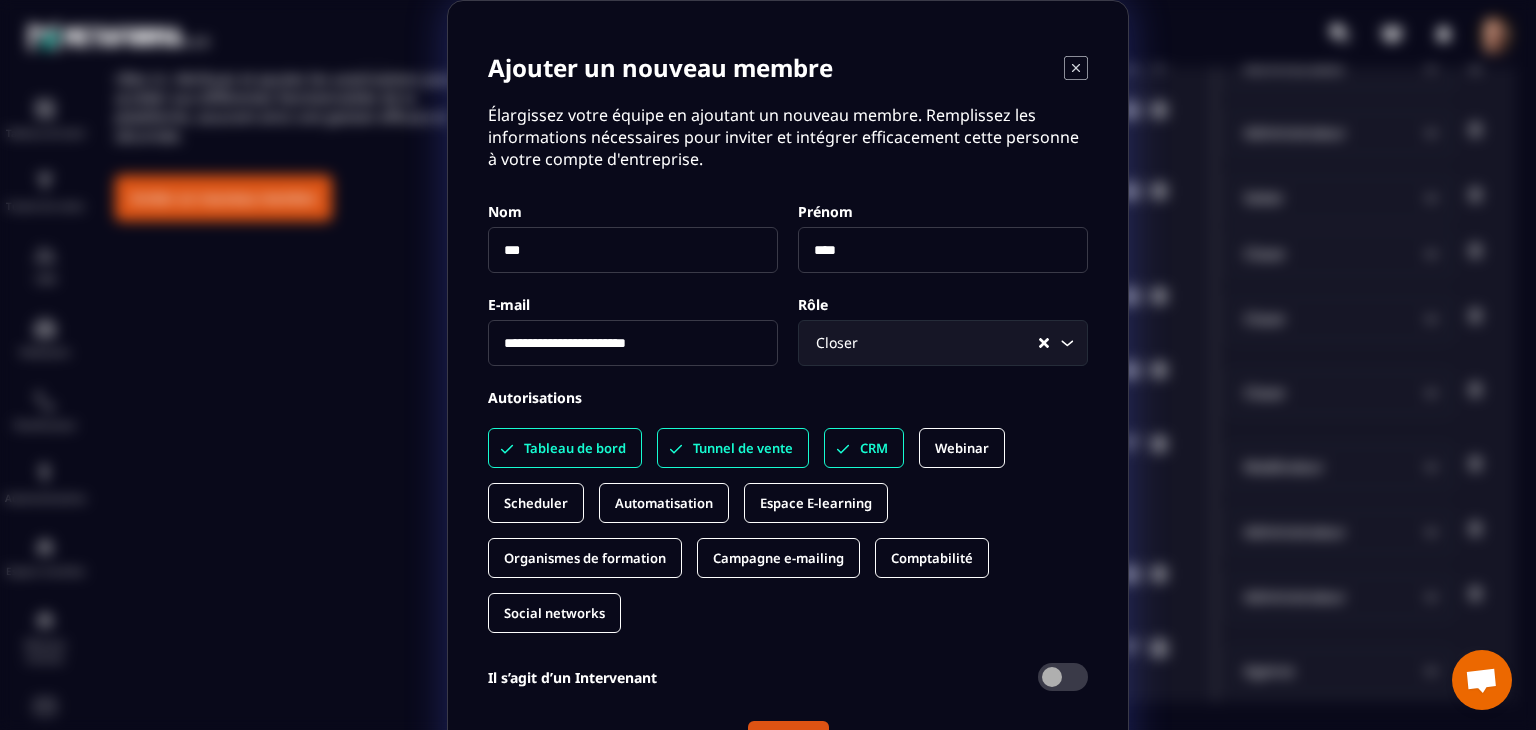 click on "Webinar" 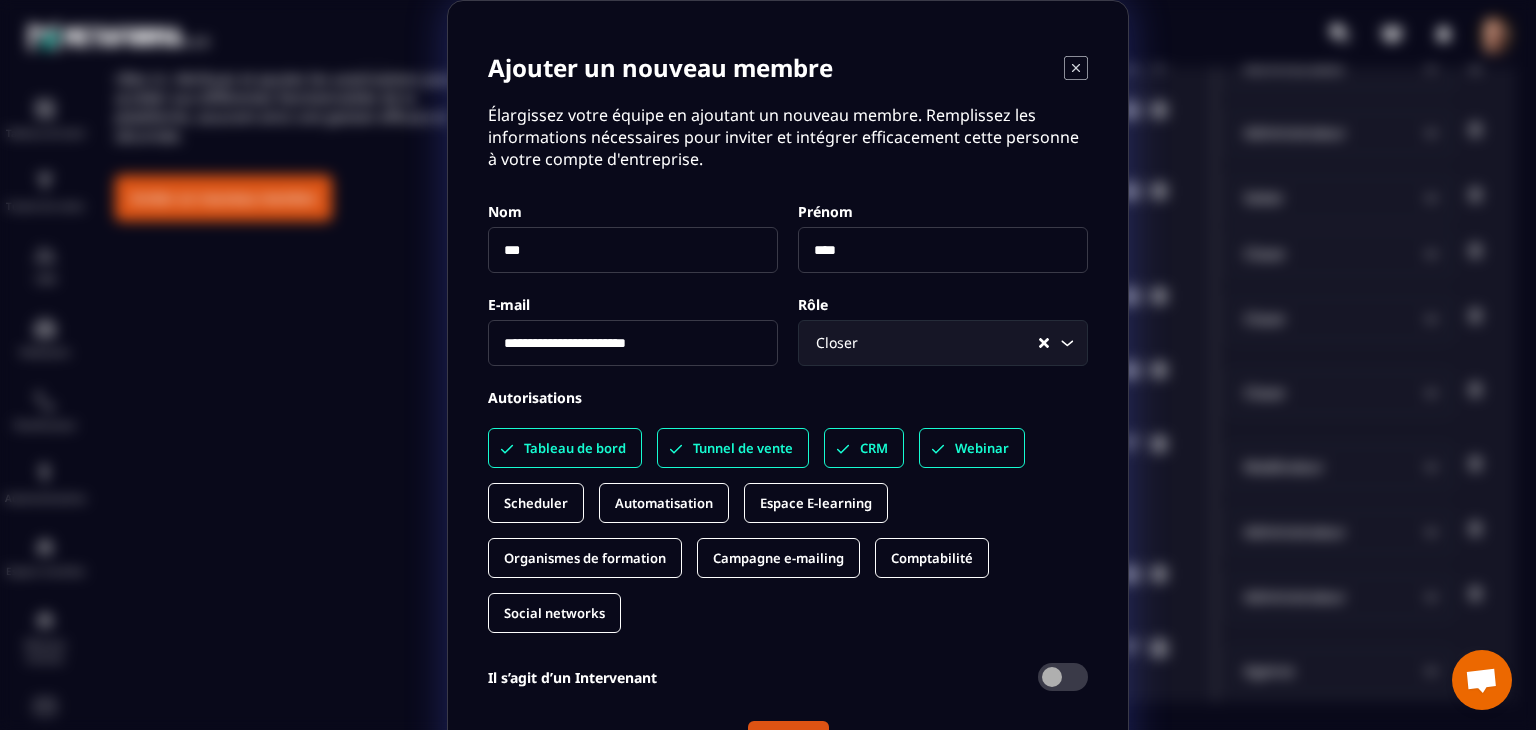 drag, startPoint x: 506, startPoint y: 509, endPoint x: 655, endPoint y: 509, distance: 149 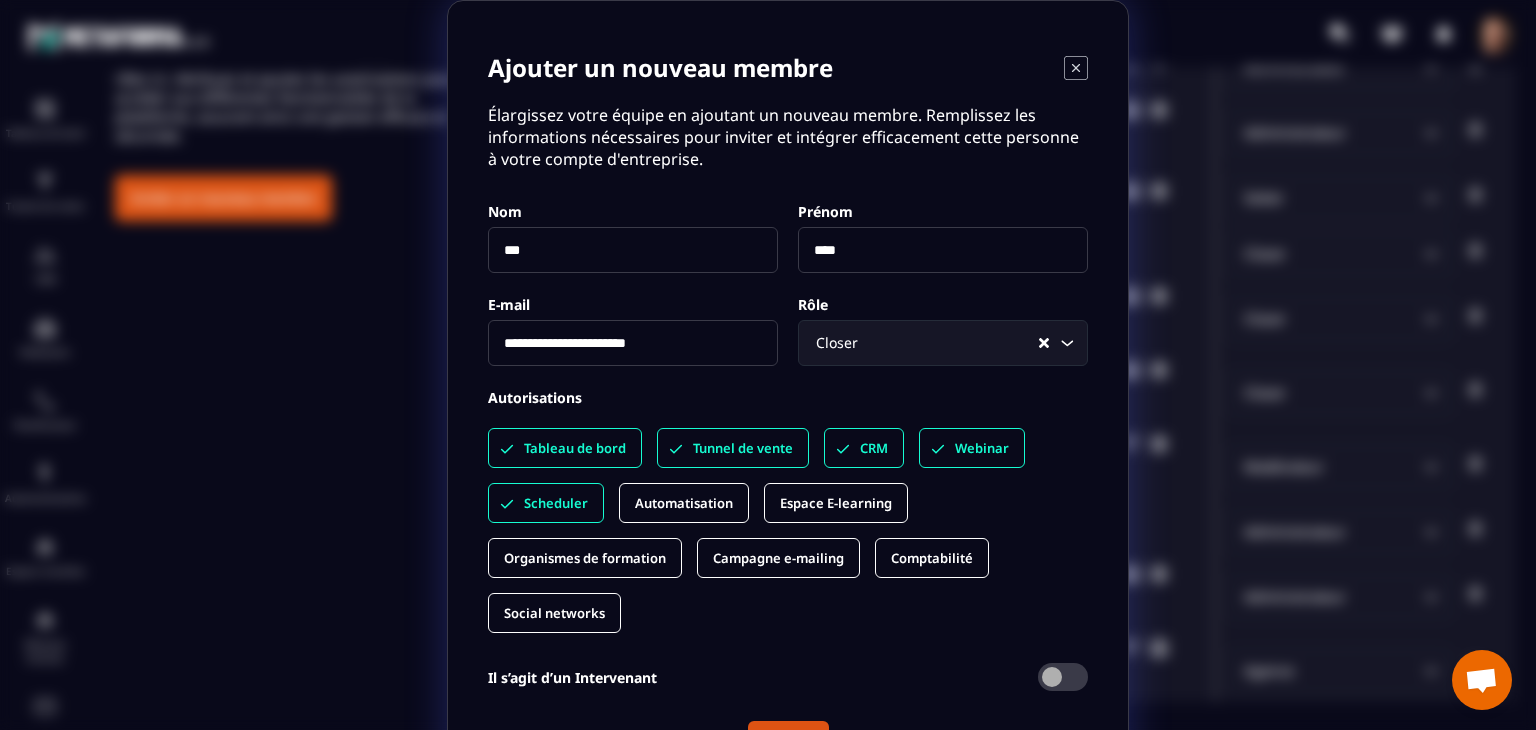 click on "Automatisation" 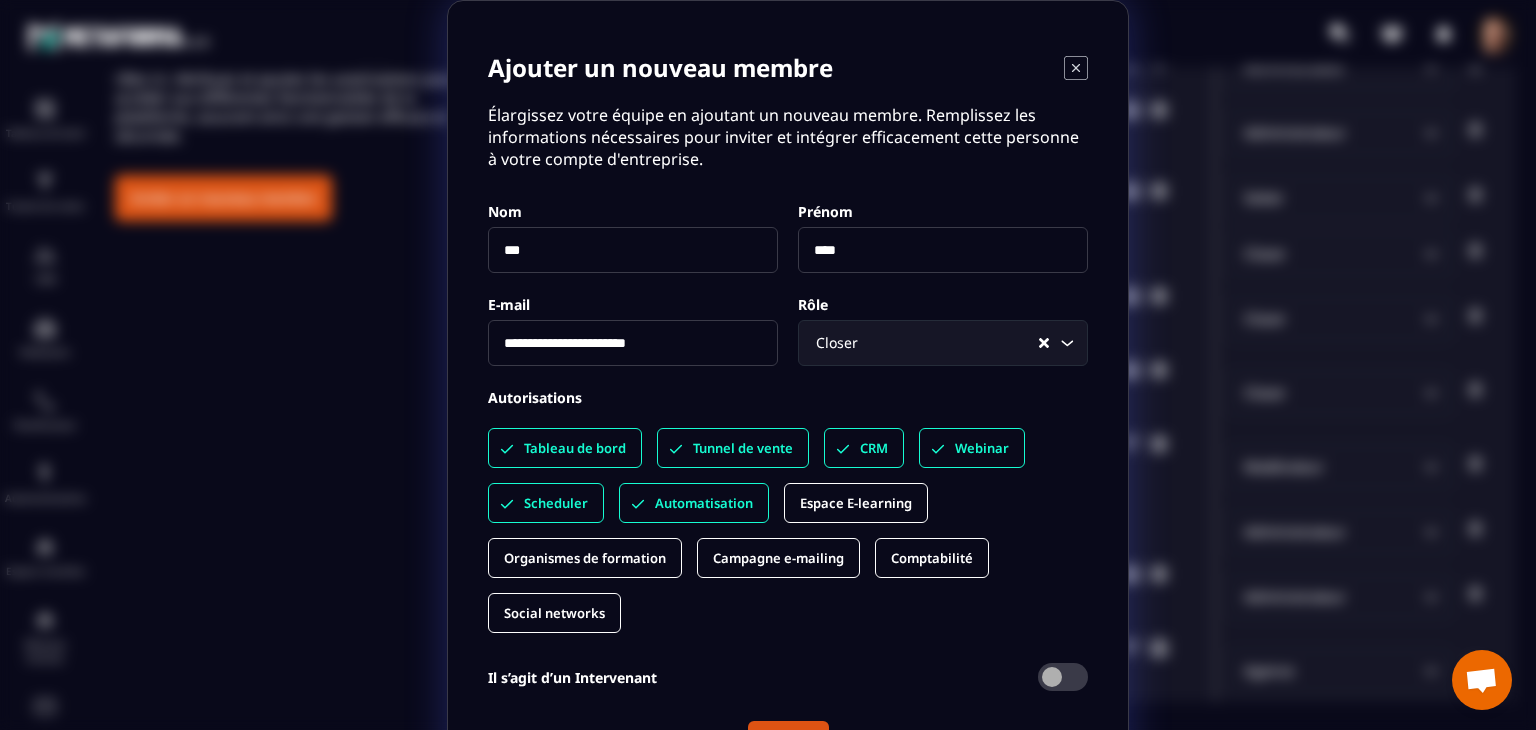 scroll, scrollTop: 82, scrollLeft: 0, axis: vertical 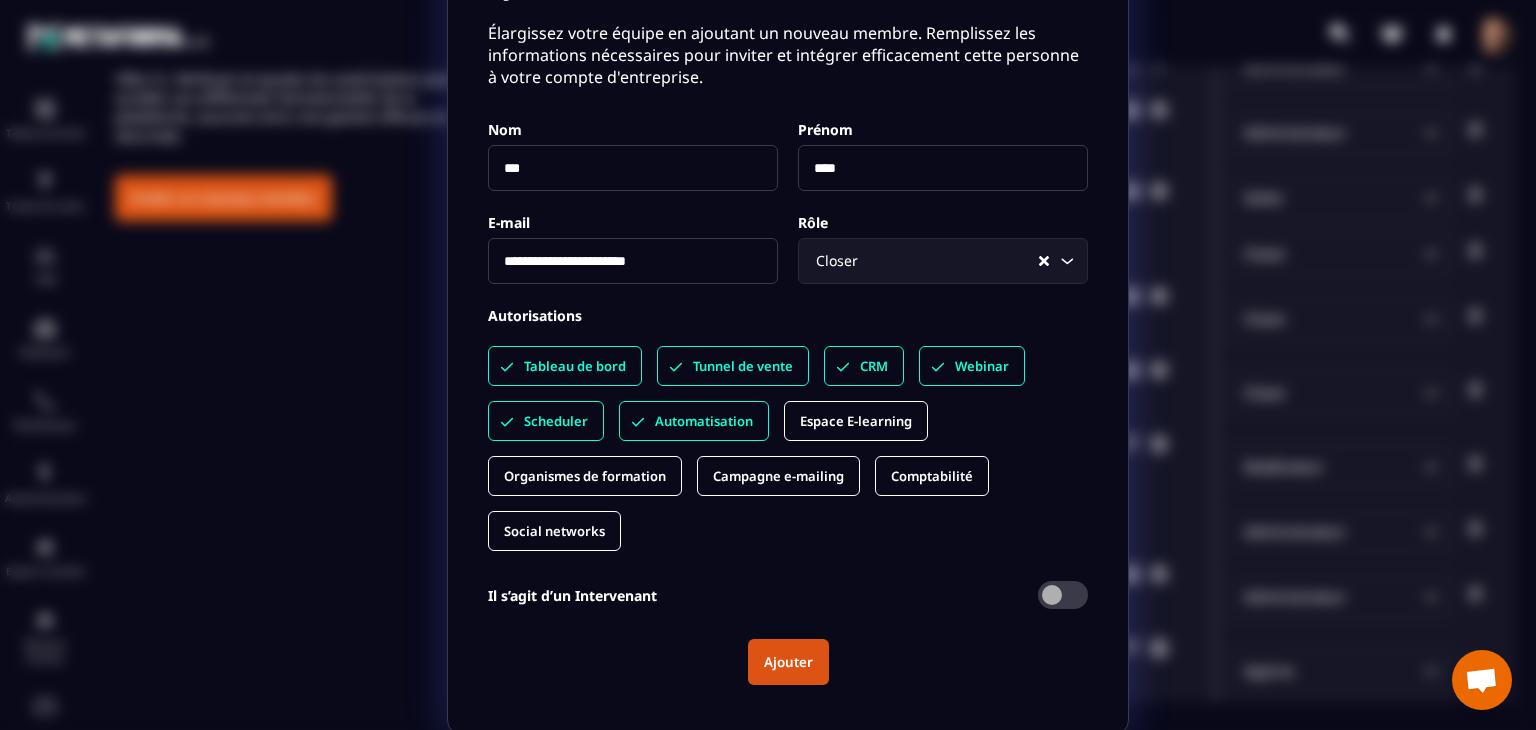 click on "Ajouter" at bounding box center [788, 662] 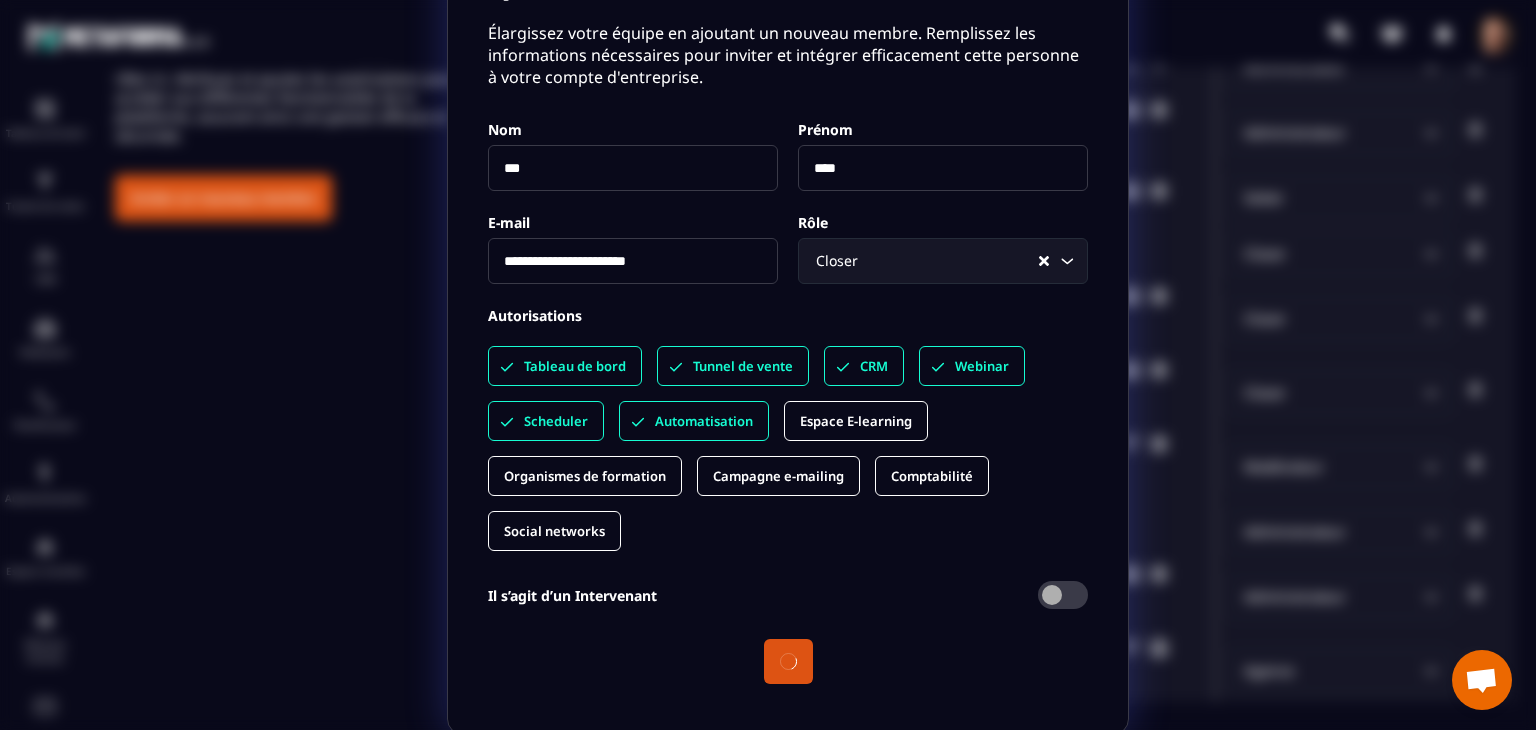 scroll, scrollTop: 80, scrollLeft: 0, axis: vertical 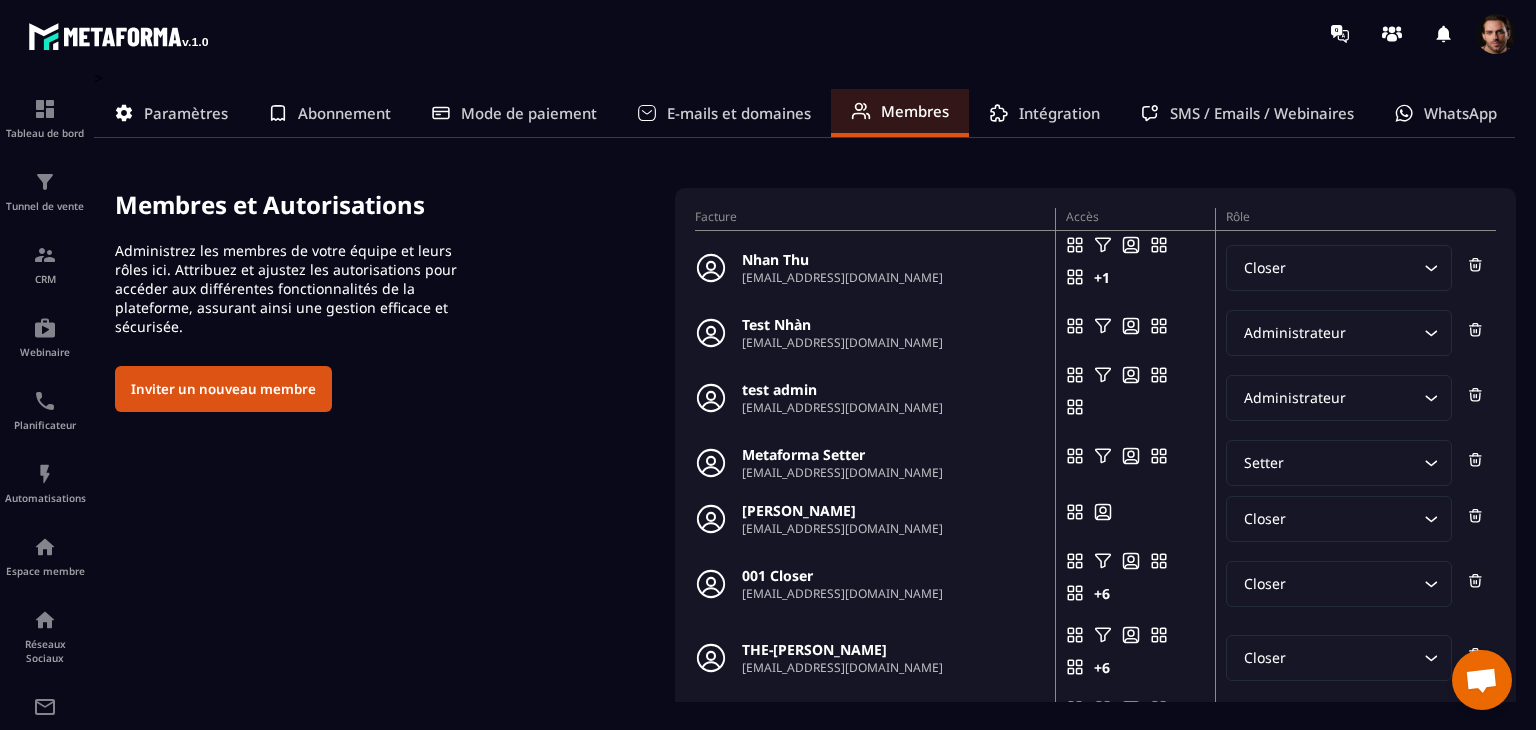 click at bounding box center [1496, 34] 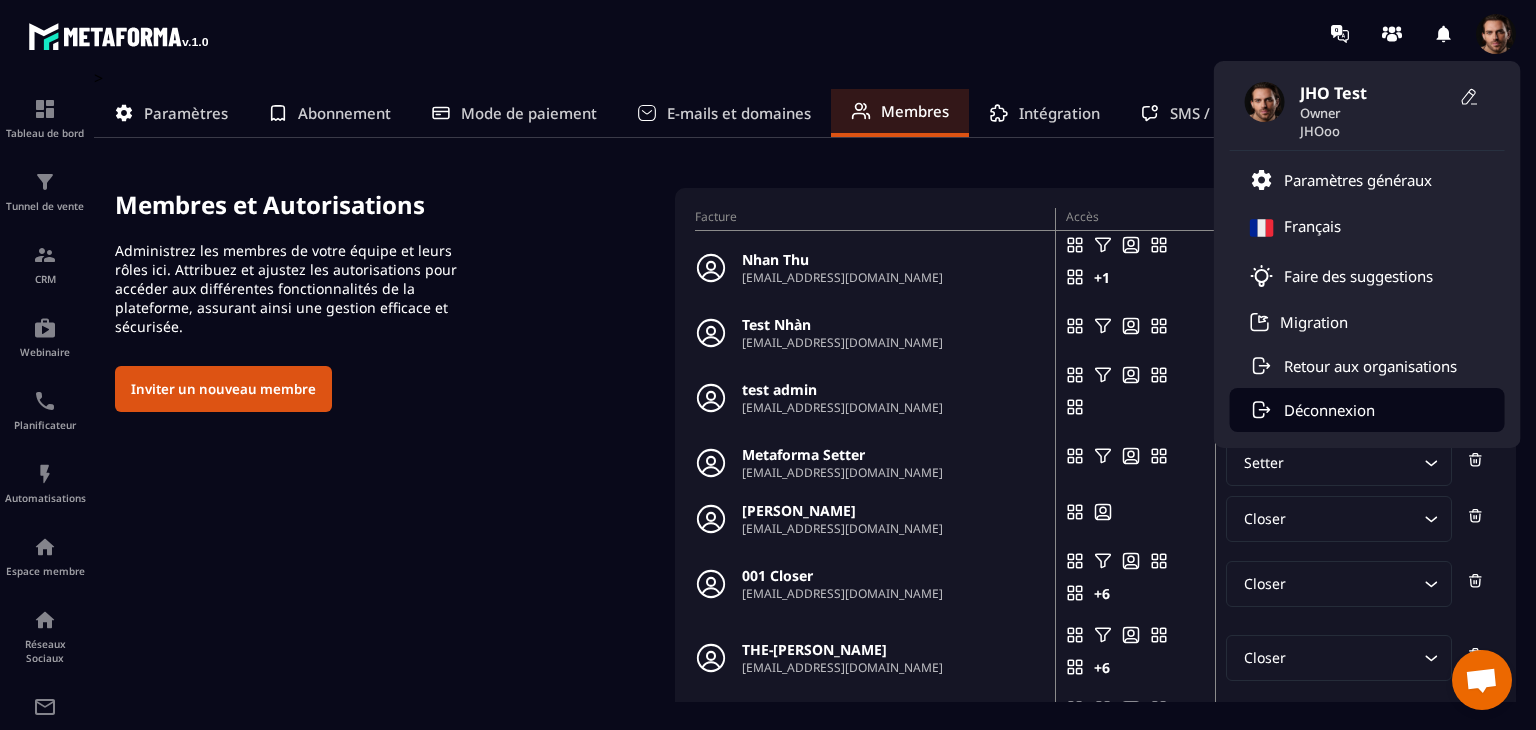 click on "Déconnexion" at bounding box center [1367, 410] 